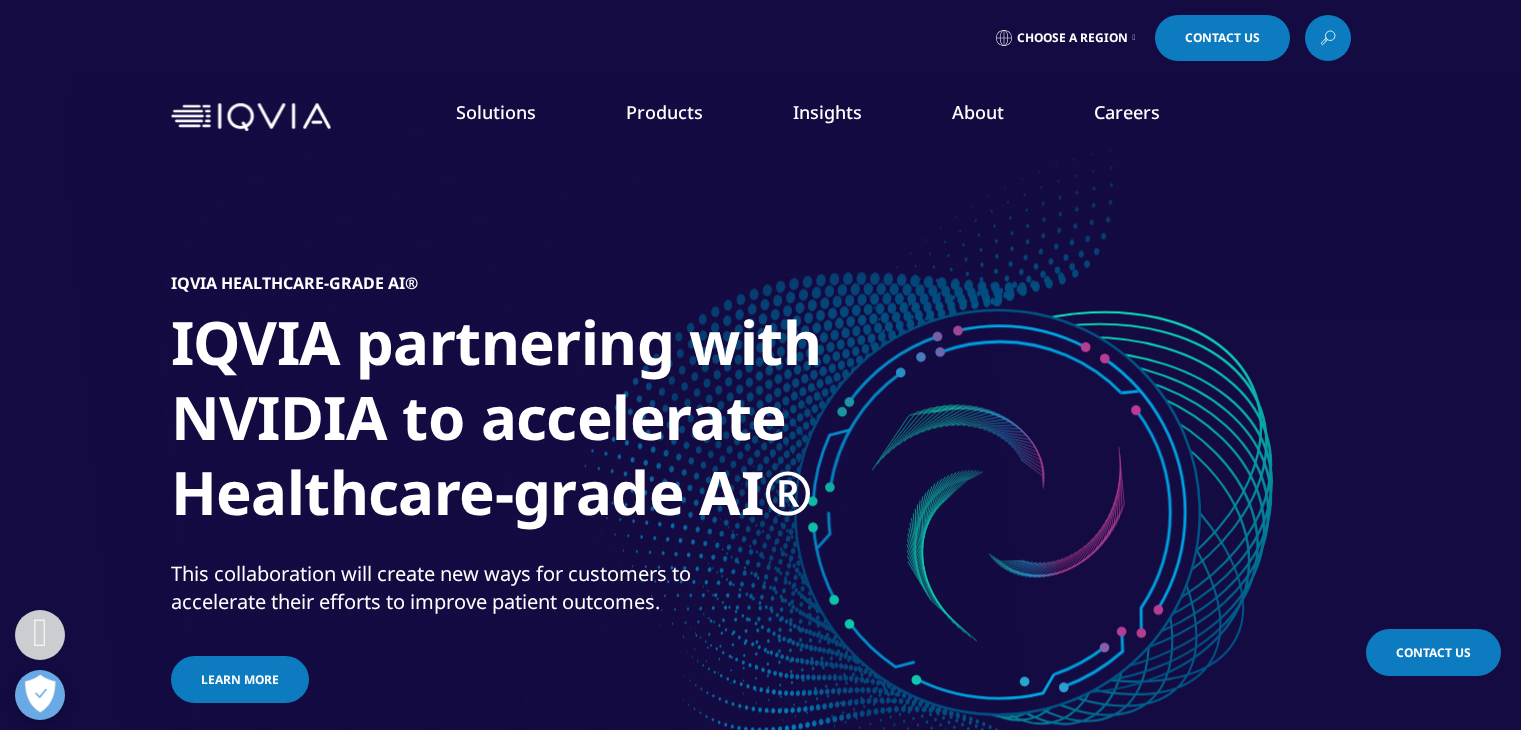 scroll, scrollTop: 700, scrollLeft: 0, axis: vertical 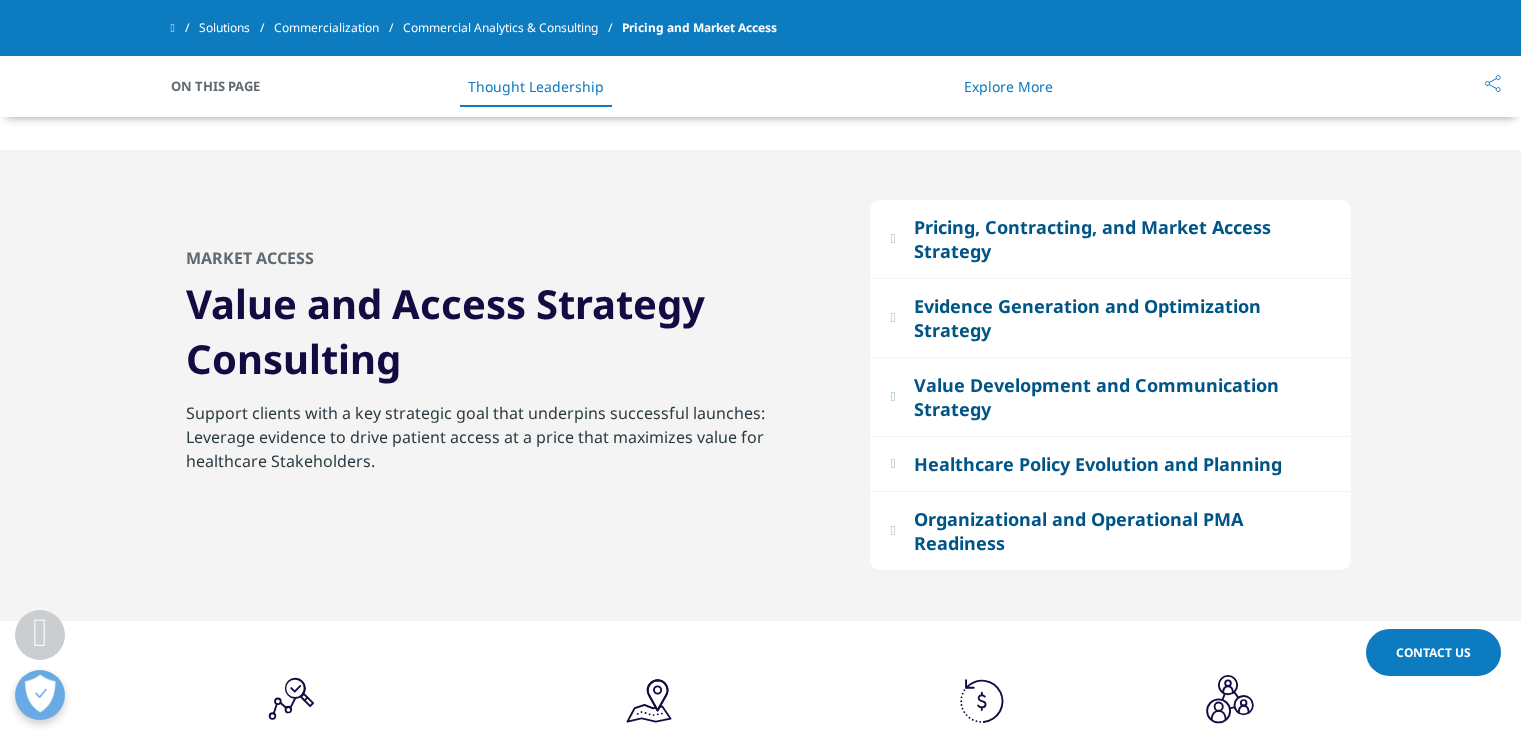 click on "Pricing, Contracting, and Market Access Strategy" at bounding box center (1122, 239) 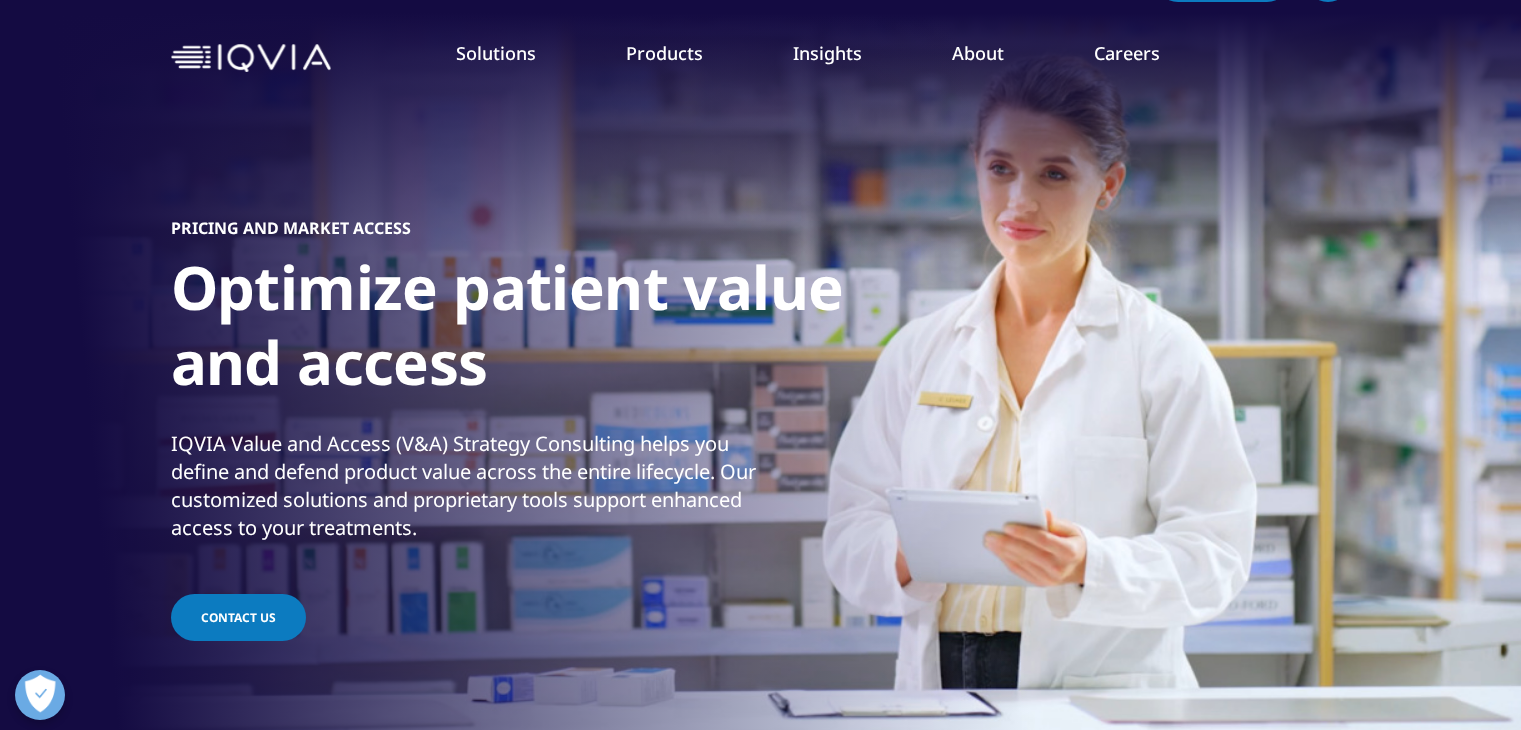 scroll, scrollTop: 0, scrollLeft: 0, axis: both 